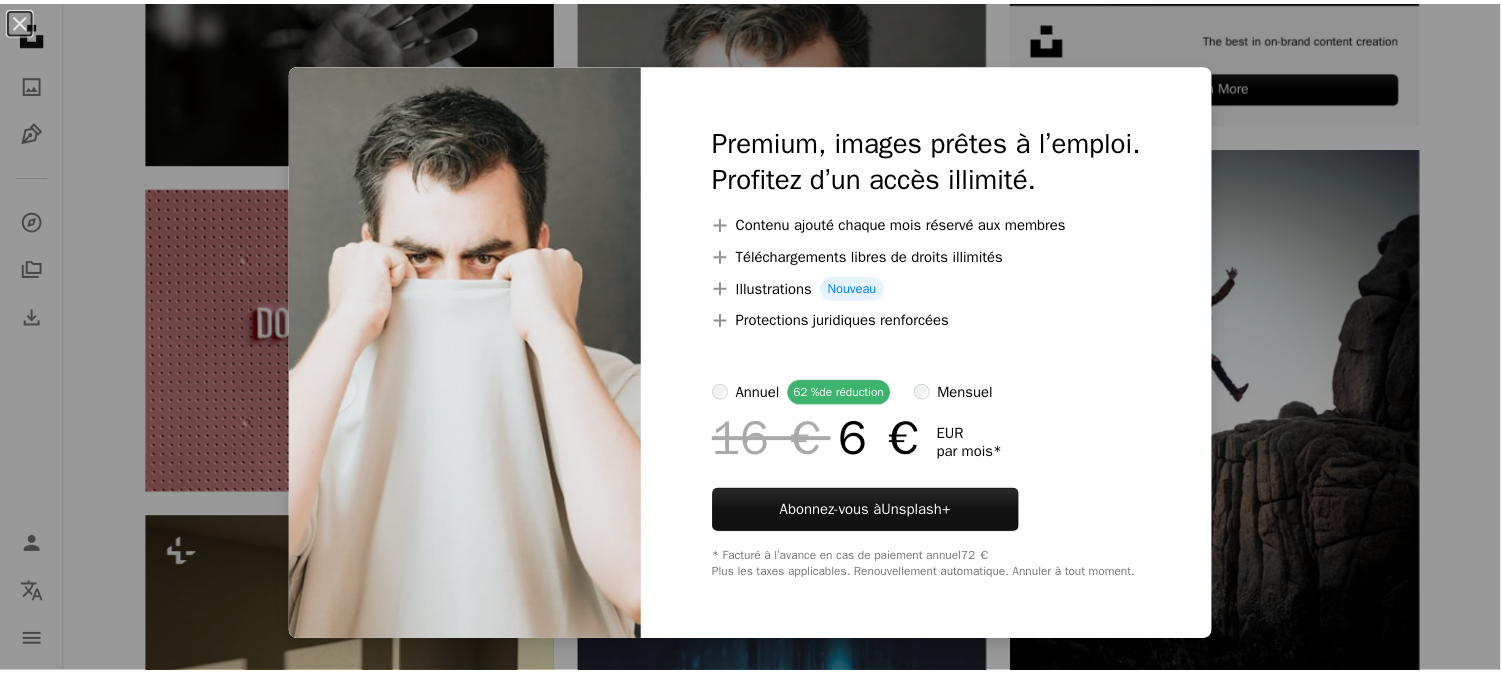 scroll, scrollTop: 911, scrollLeft: 0, axis: vertical 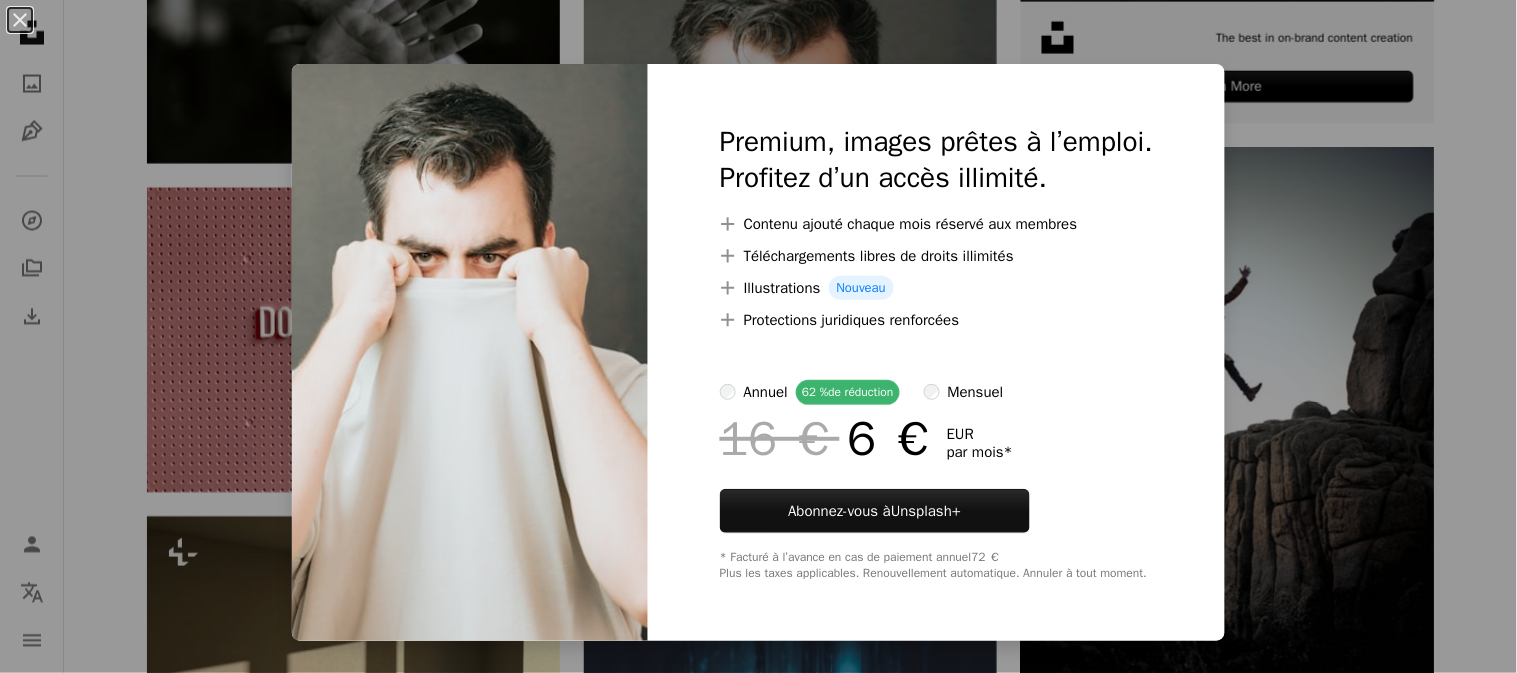 click on "Unsplash+" at bounding box center [926, 511] 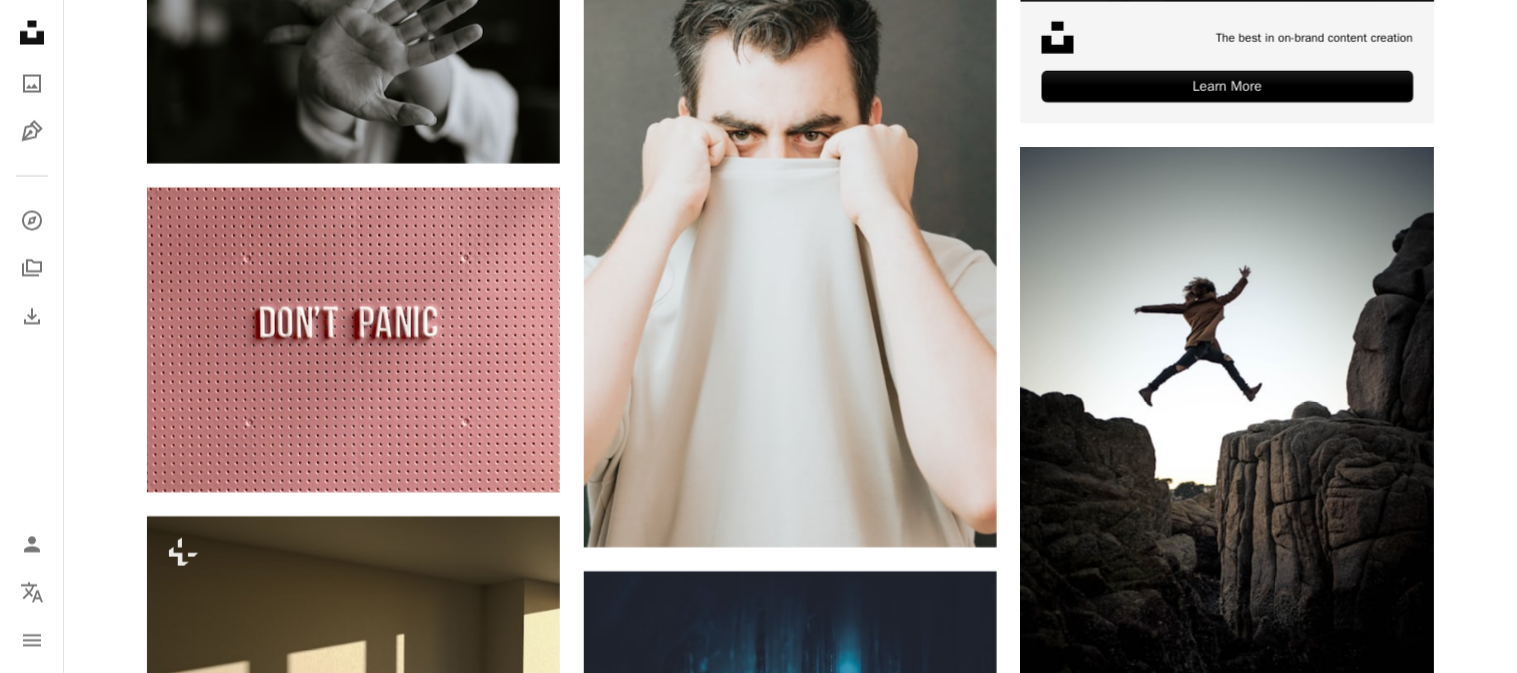 click on "An X shape" at bounding box center [20, 20] 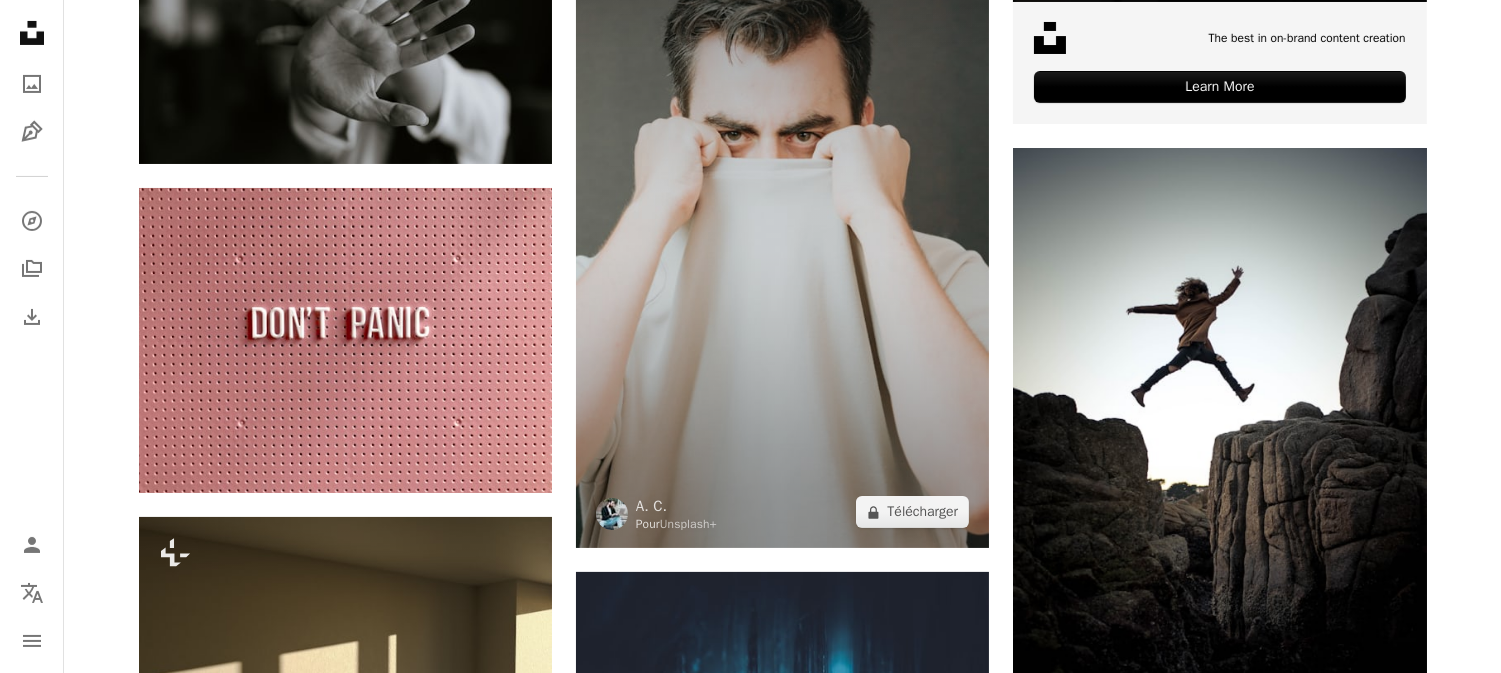 click at bounding box center (782, 238) 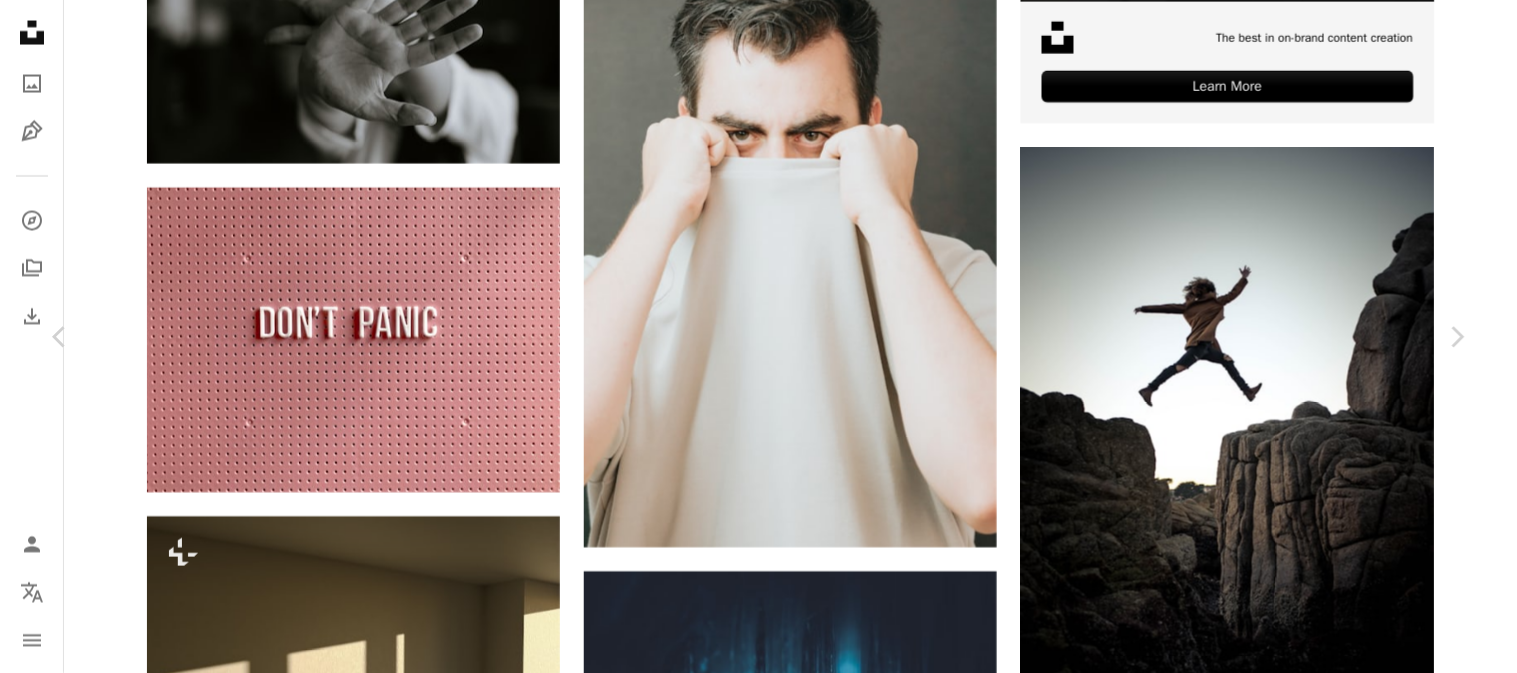 click on "A lock Télécharger" at bounding box center [1300, 4129] 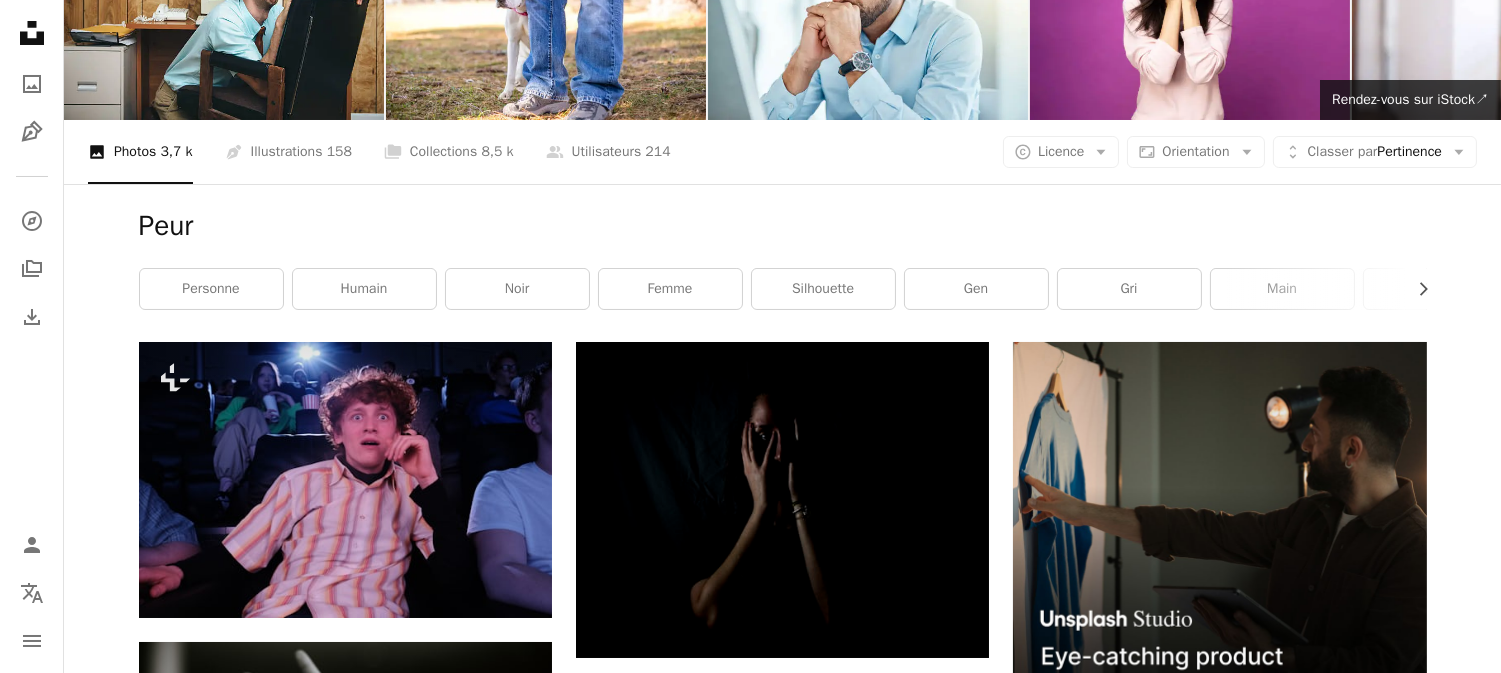 scroll, scrollTop: 166, scrollLeft: 0, axis: vertical 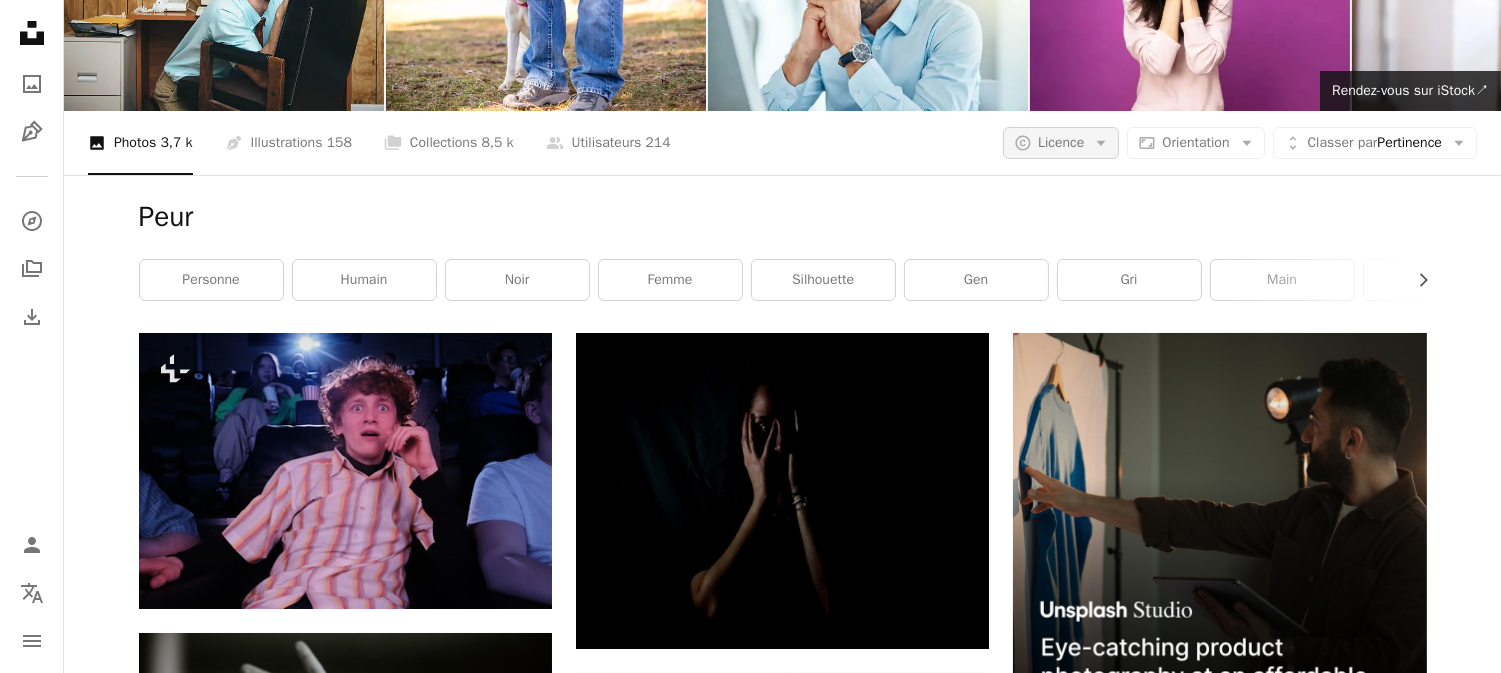 click 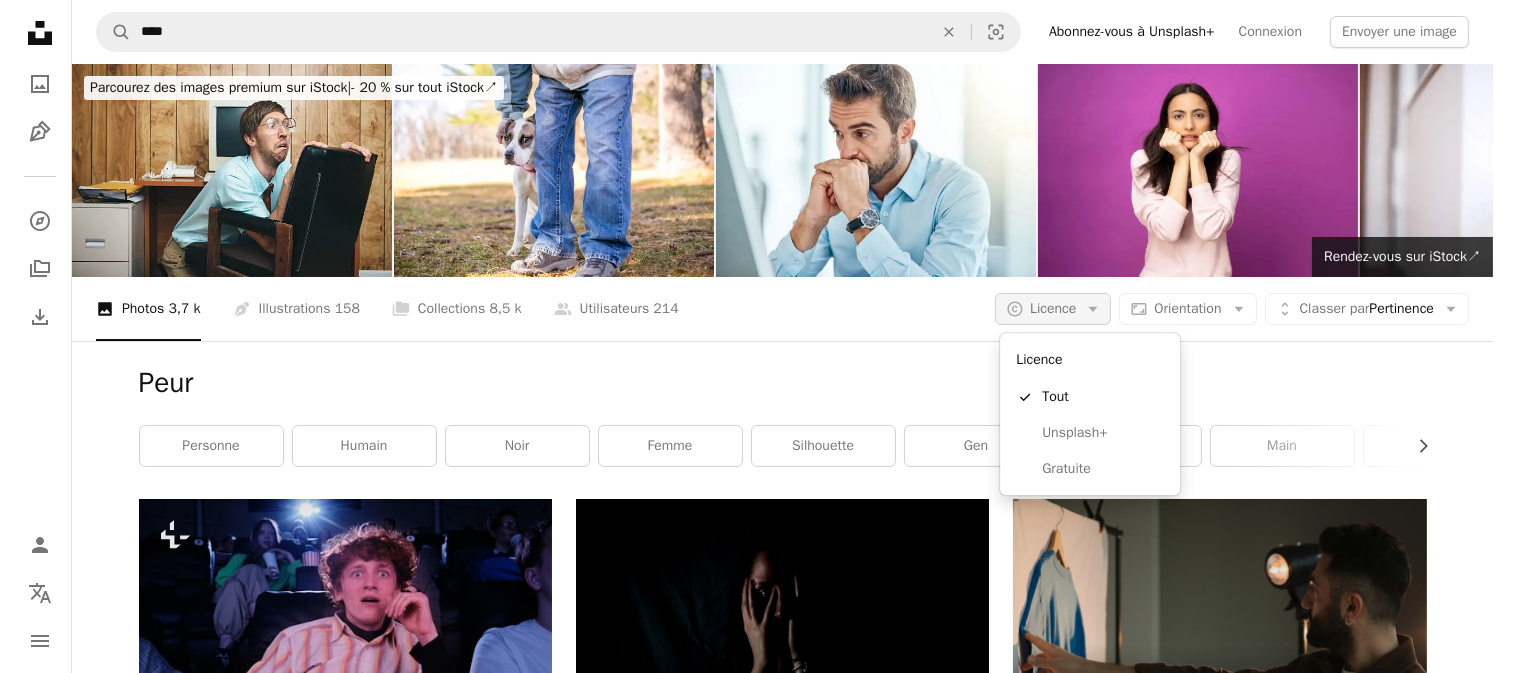scroll, scrollTop: 0, scrollLeft: 0, axis: both 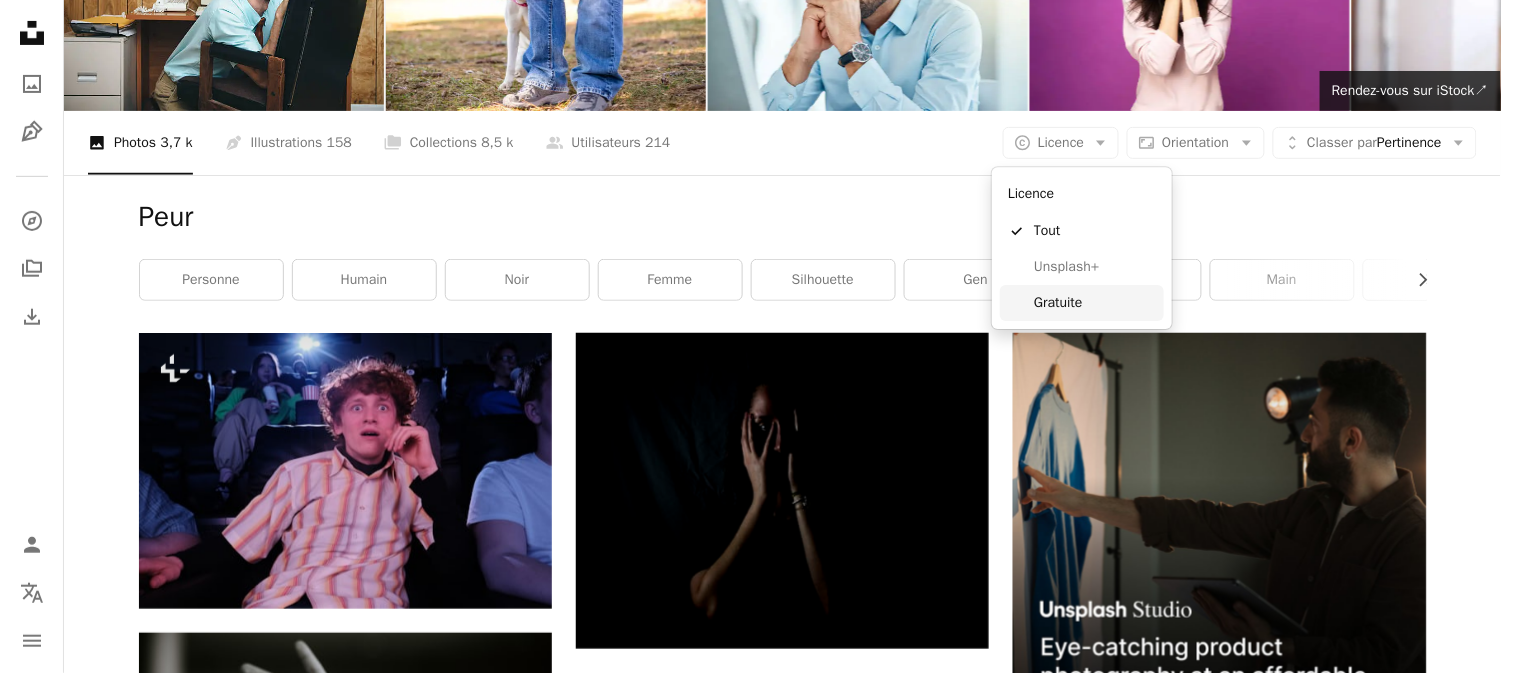 click on "Gratuite" at bounding box center [1095, 303] 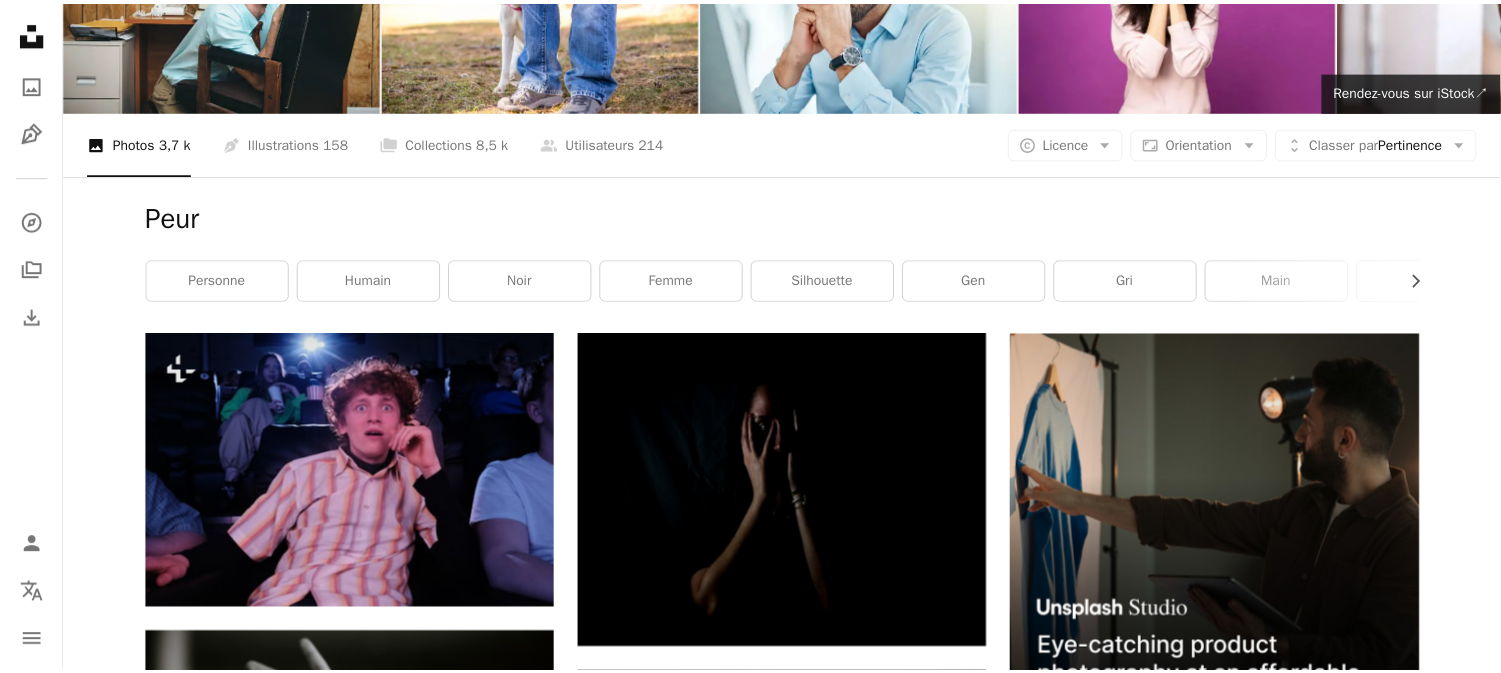 scroll, scrollTop: 0, scrollLeft: 0, axis: both 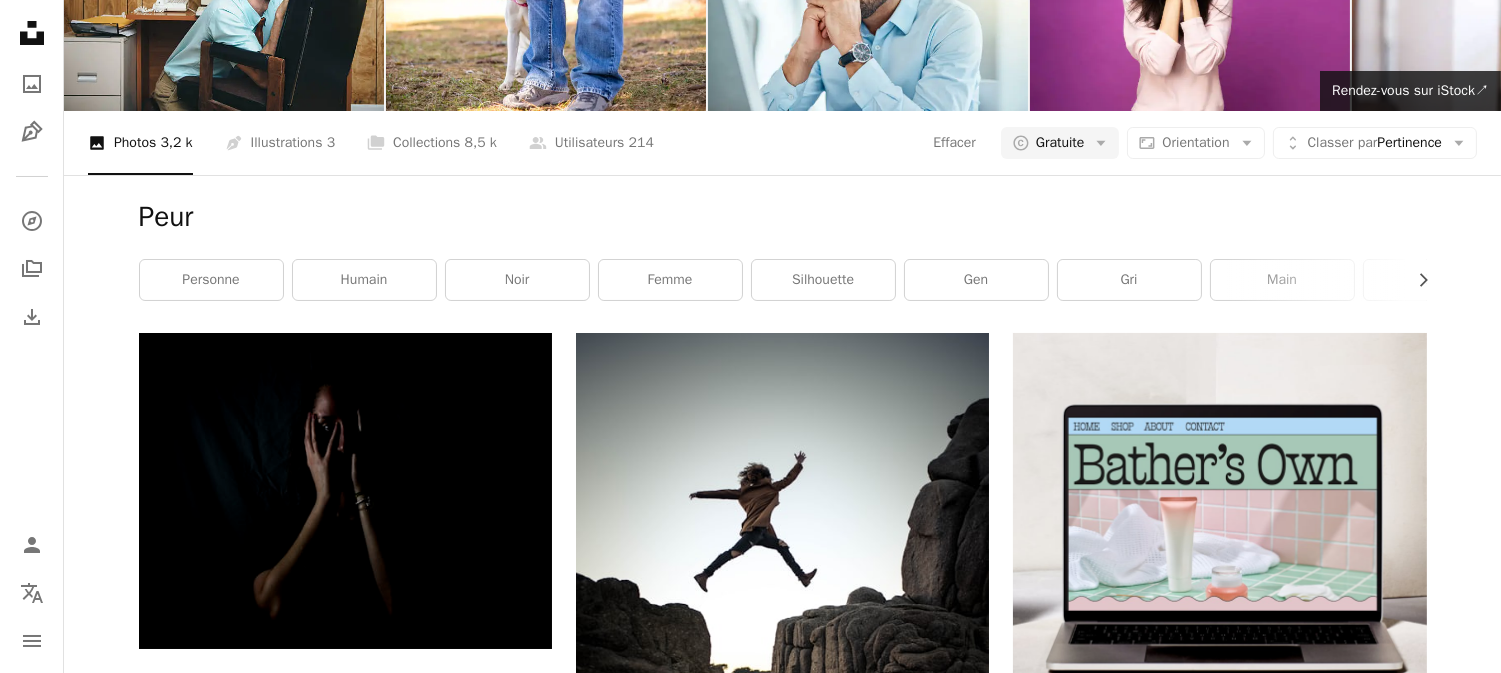click on "Plus de résultats" at bounding box center (783, 4200) 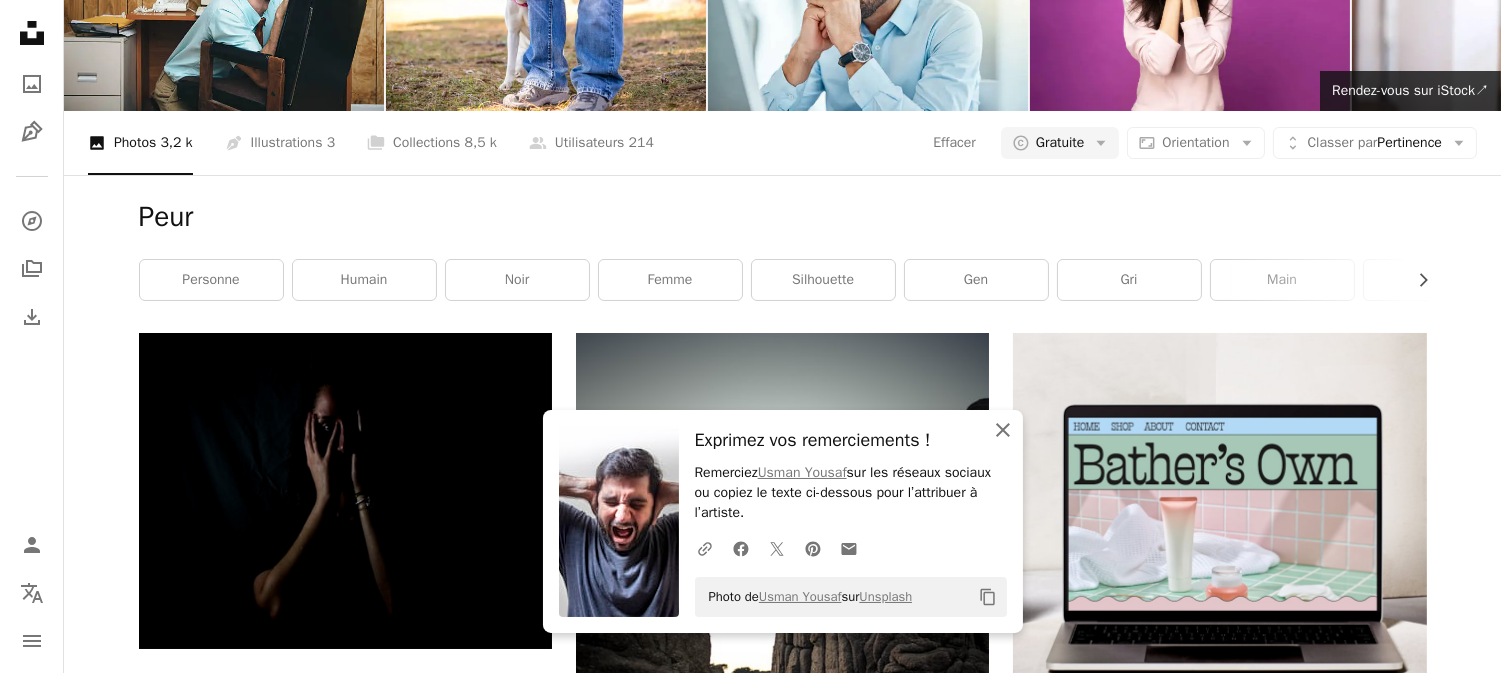 click on "An X shape" 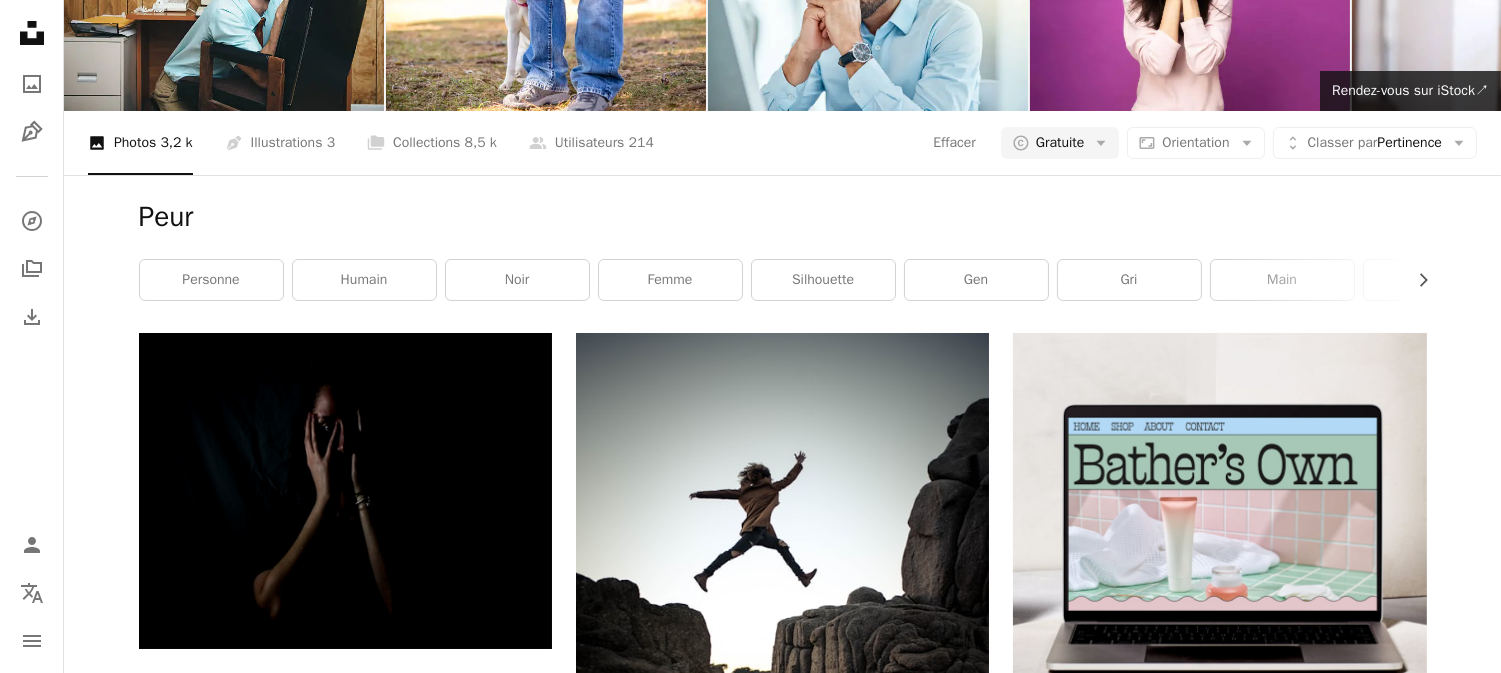 scroll, scrollTop: 14475, scrollLeft: 0, axis: vertical 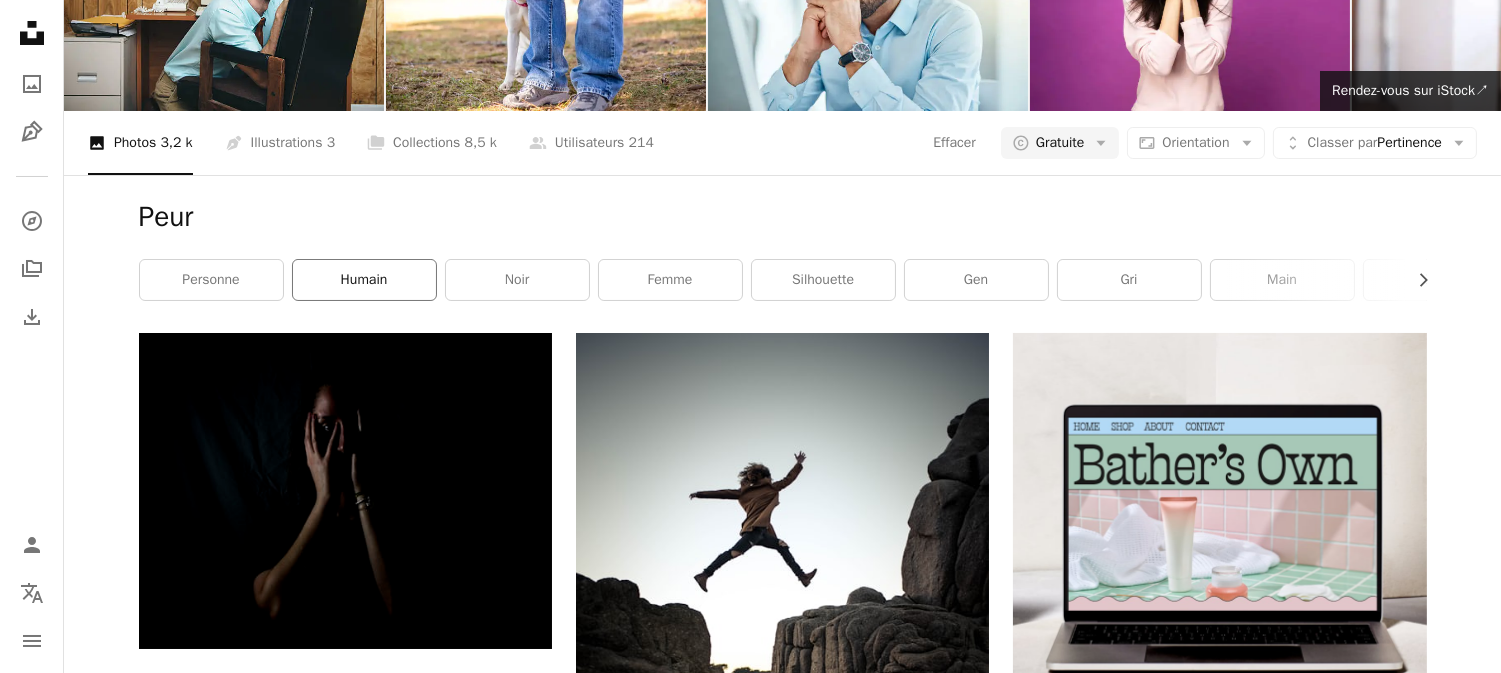 click on "humain" at bounding box center (364, 280) 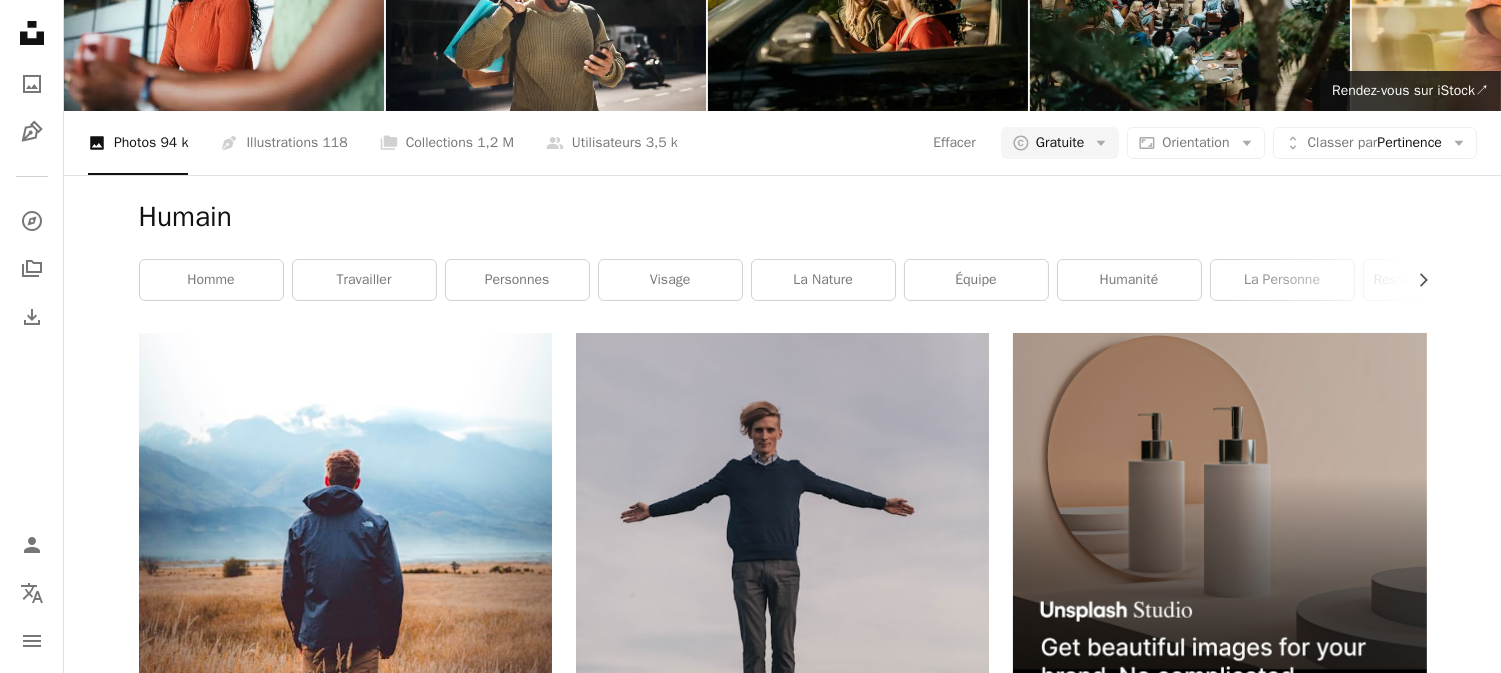 click on "******" at bounding box center [529, -134] 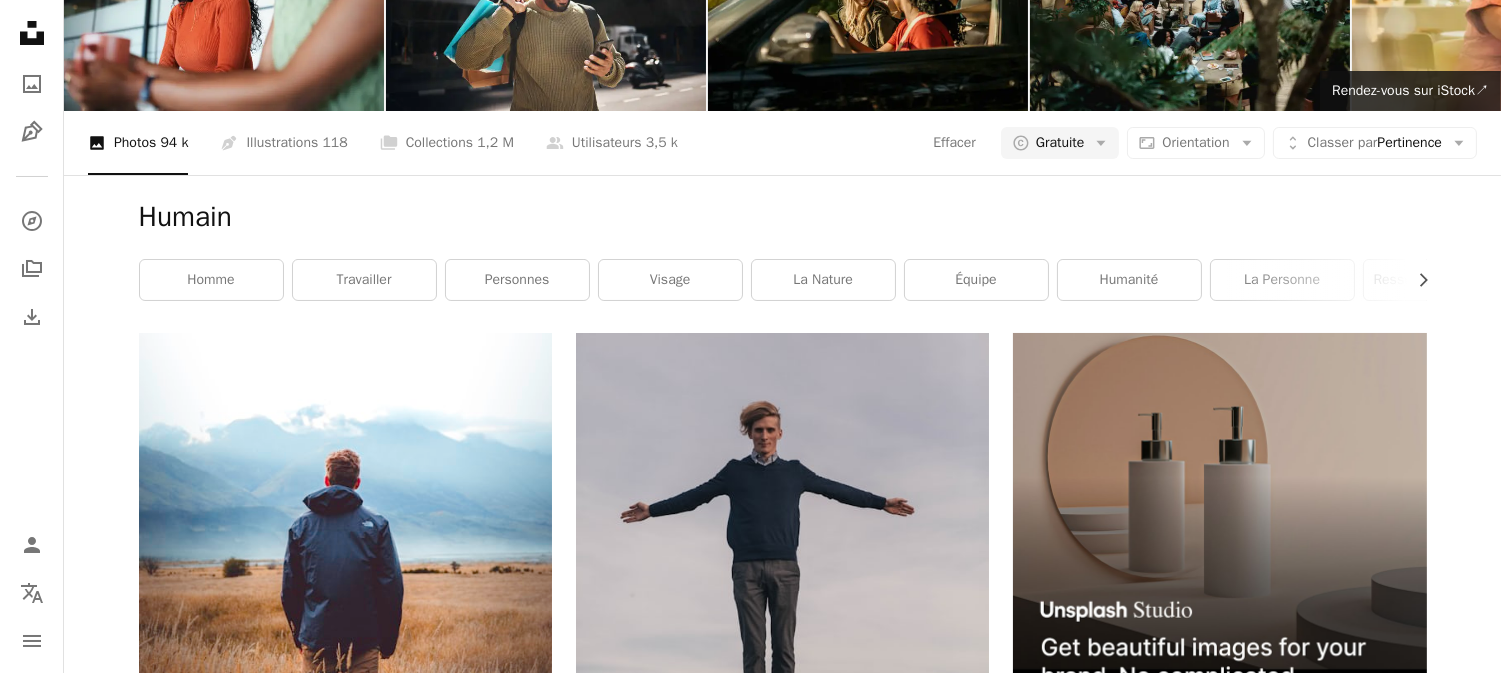 type on "**********" 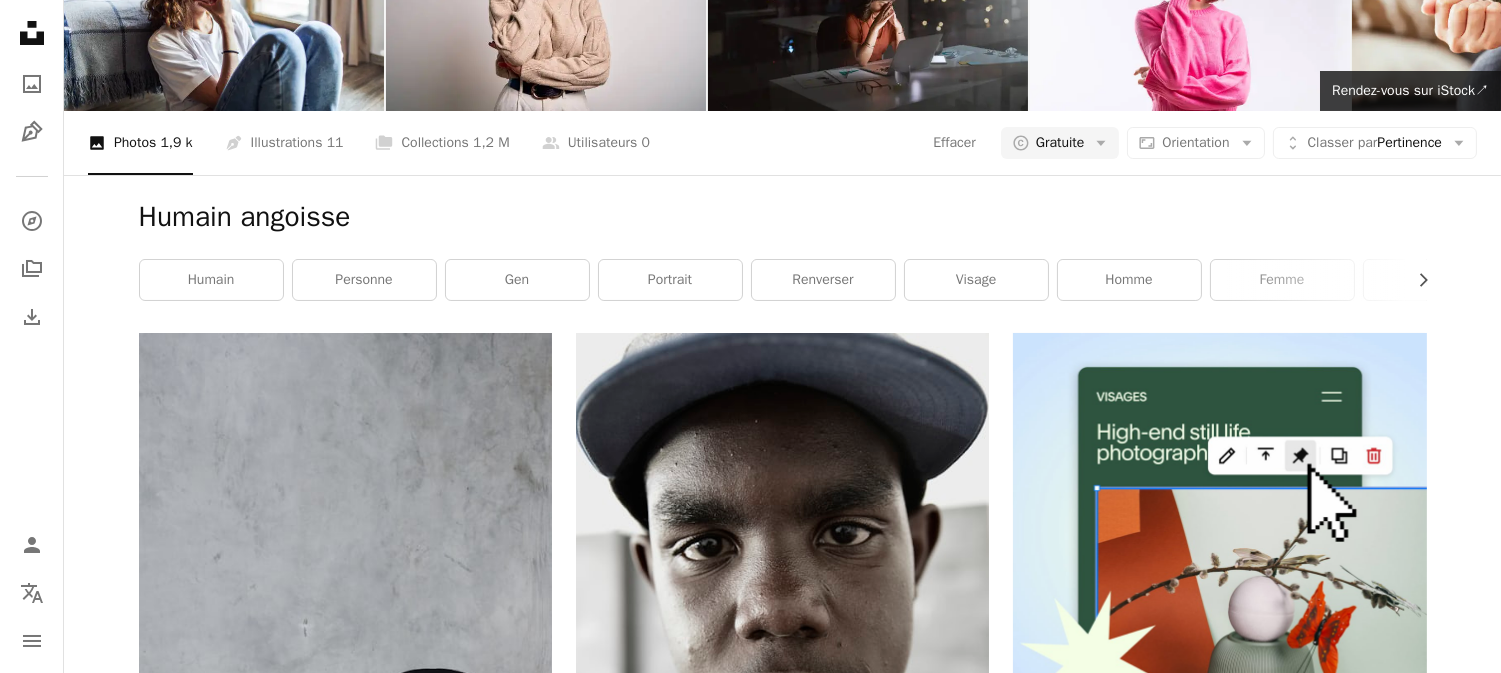 scroll, scrollTop: 0, scrollLeft: 0, axis: both 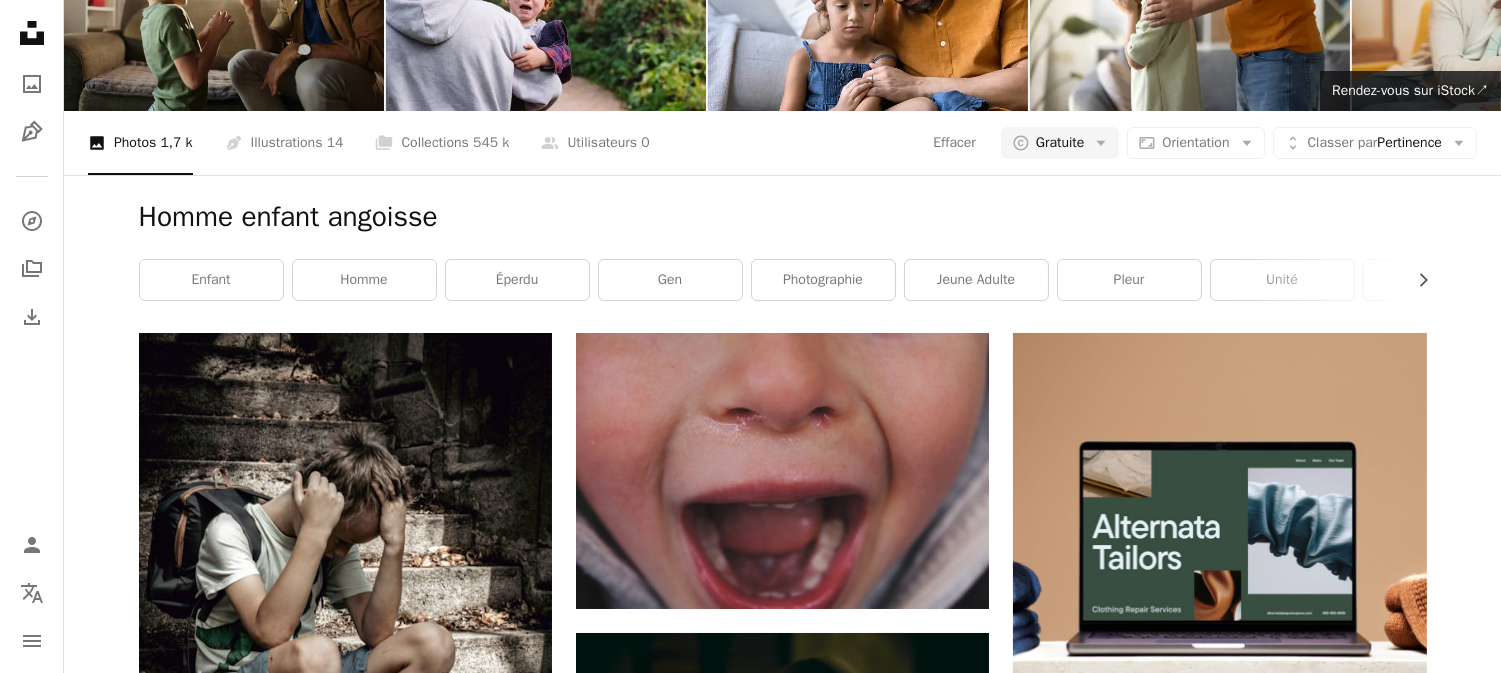 drag, startPoint x: 223, startPoint y: 33, endPoint x: 185, endPoint y: 38, distance: 38.327538 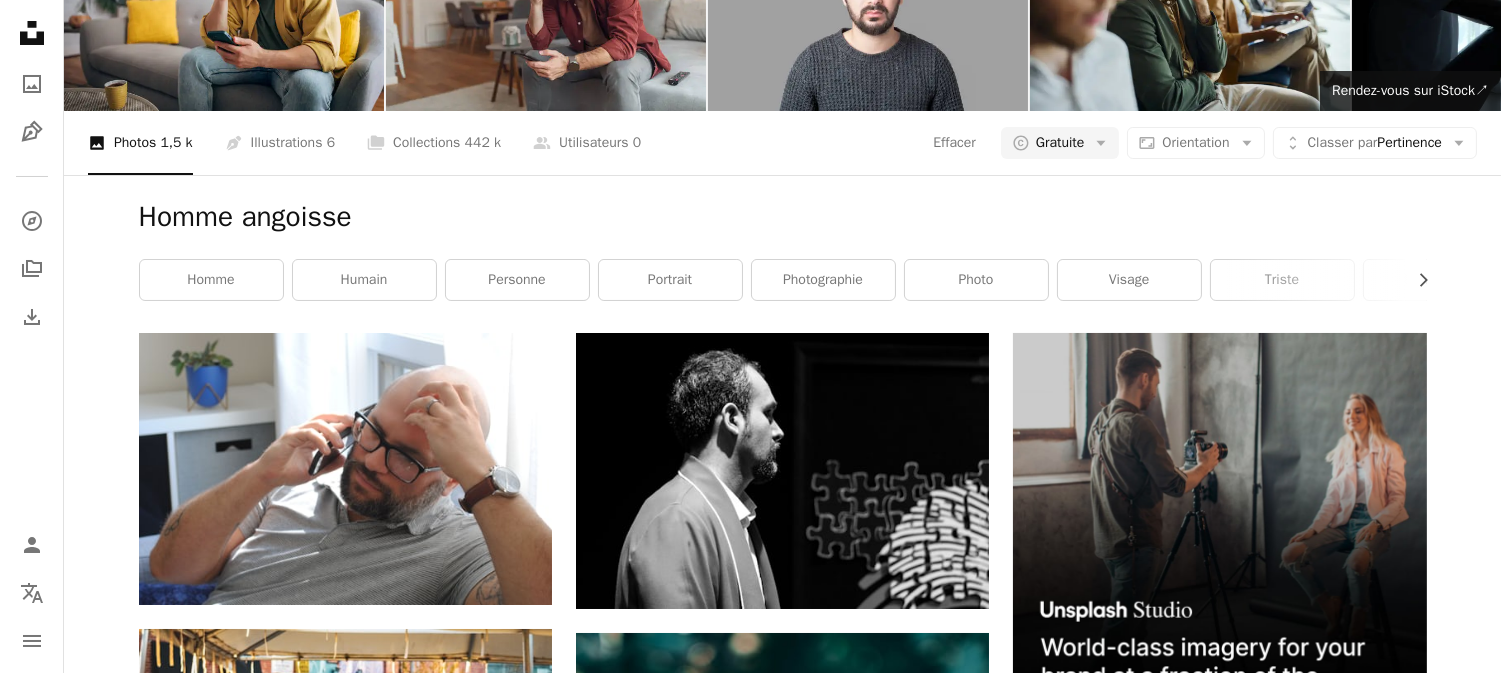 scroll, scrollTop: 1520, scrollLeft: 0, axis: vertical 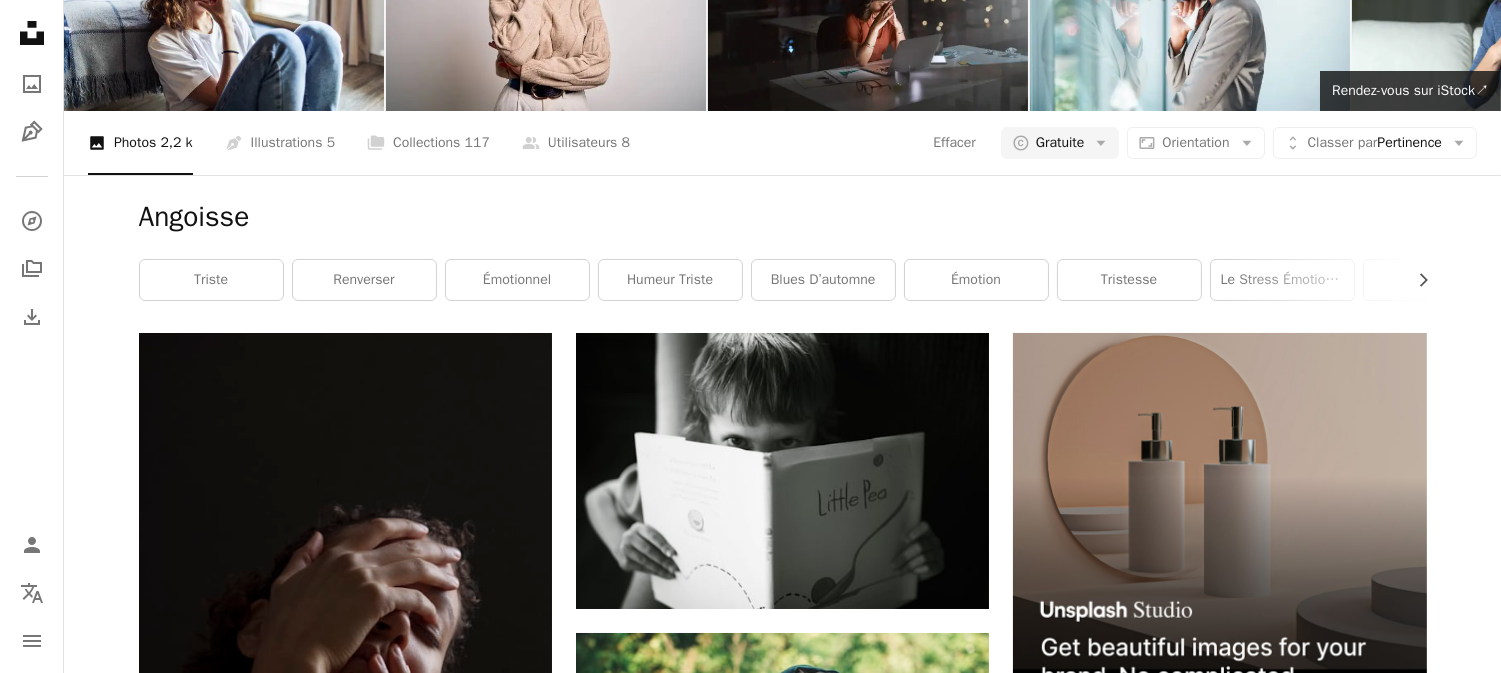 click on "Plus de résultats" at bounding box center [783, 4217] 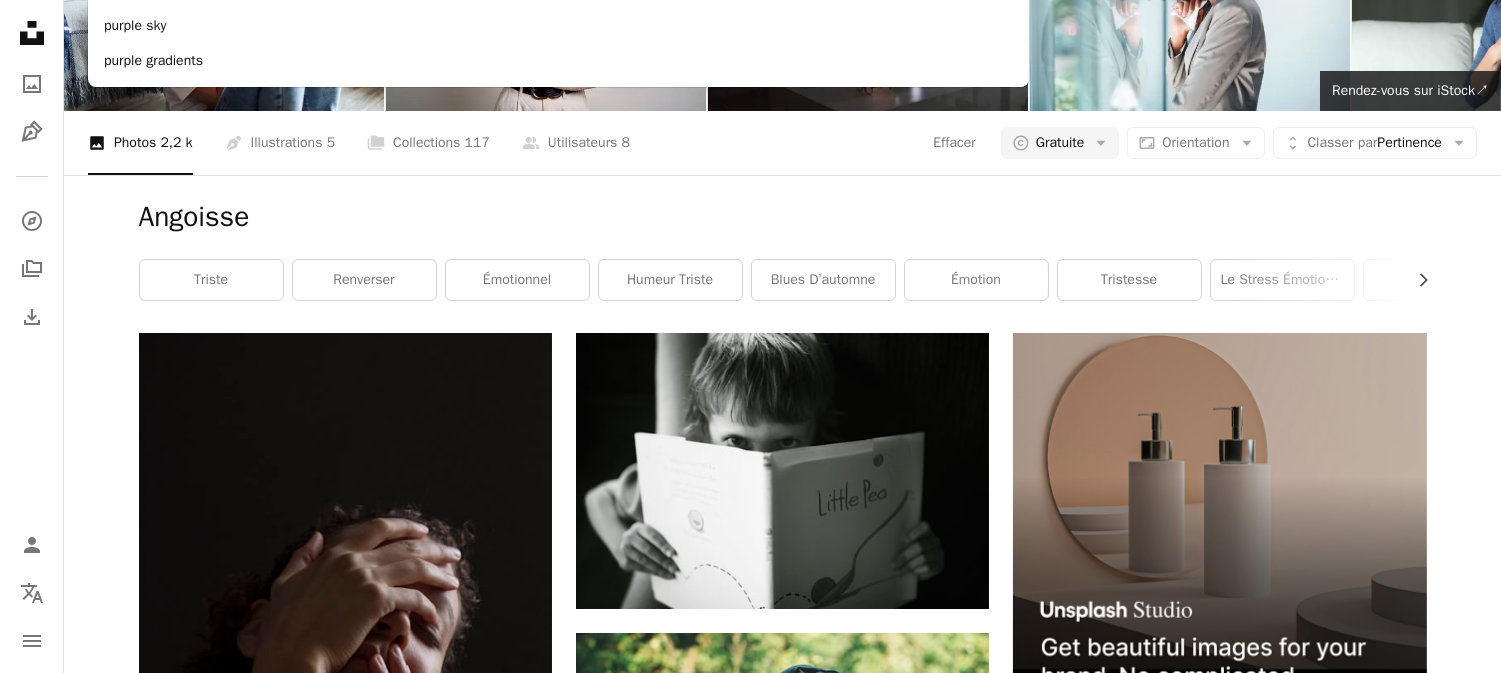 type on "****" 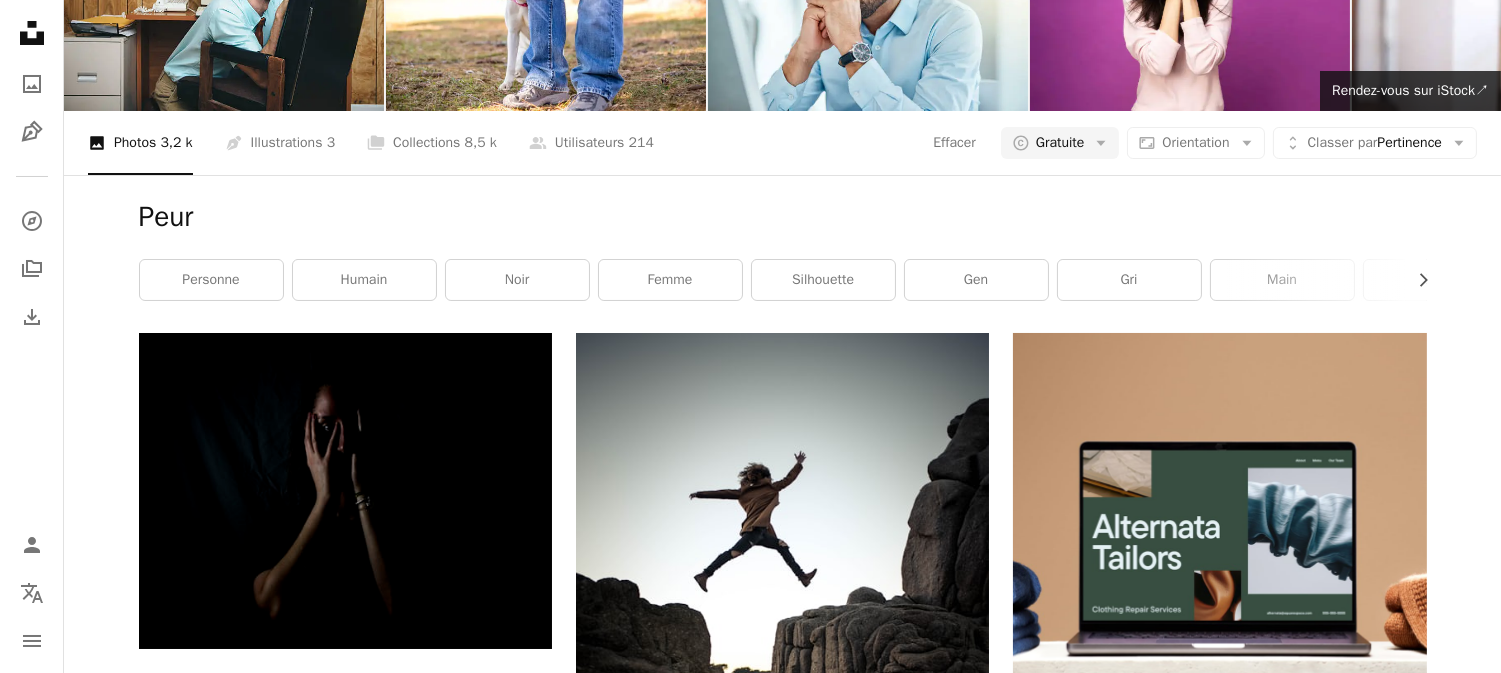 scroll, scrollTop: 2934, scrollLeft: 0, axis: vertical 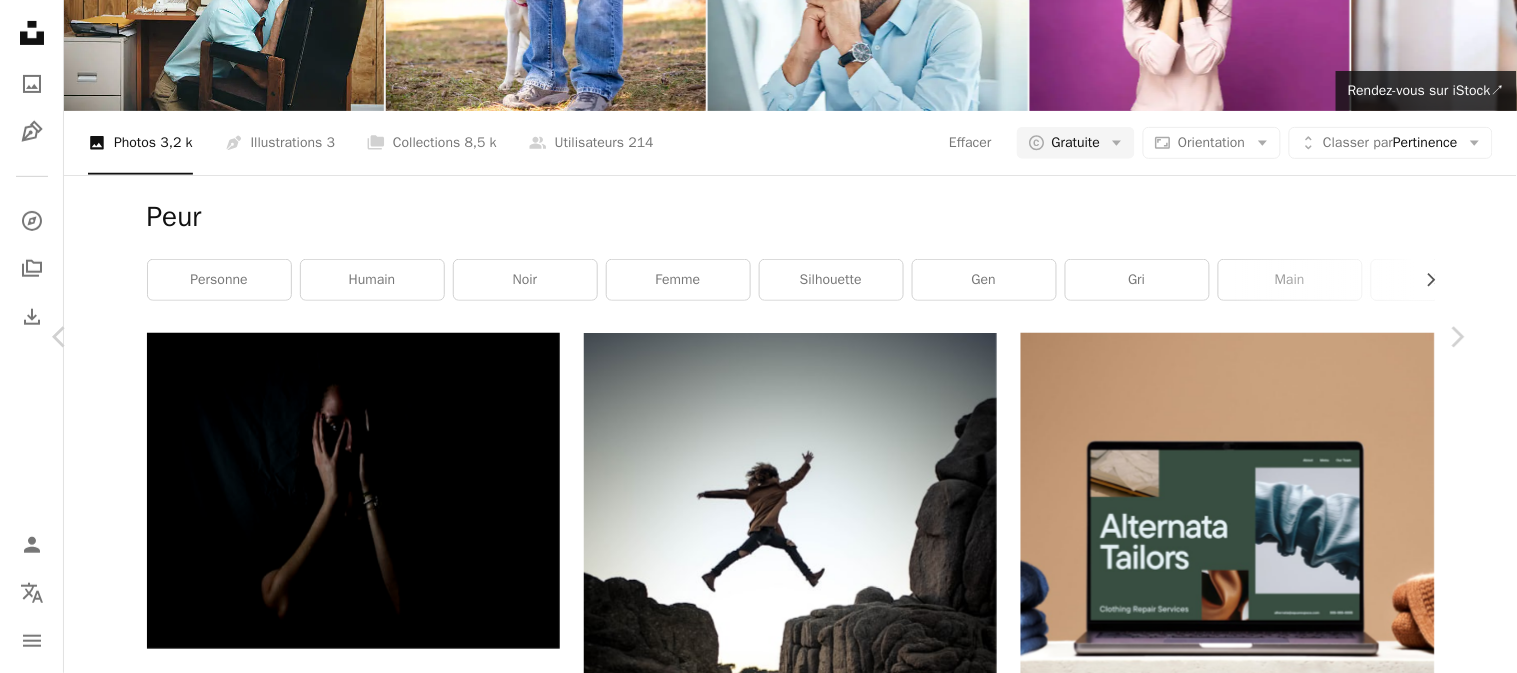 click on "An X shape" at bounding box center [20, 20] 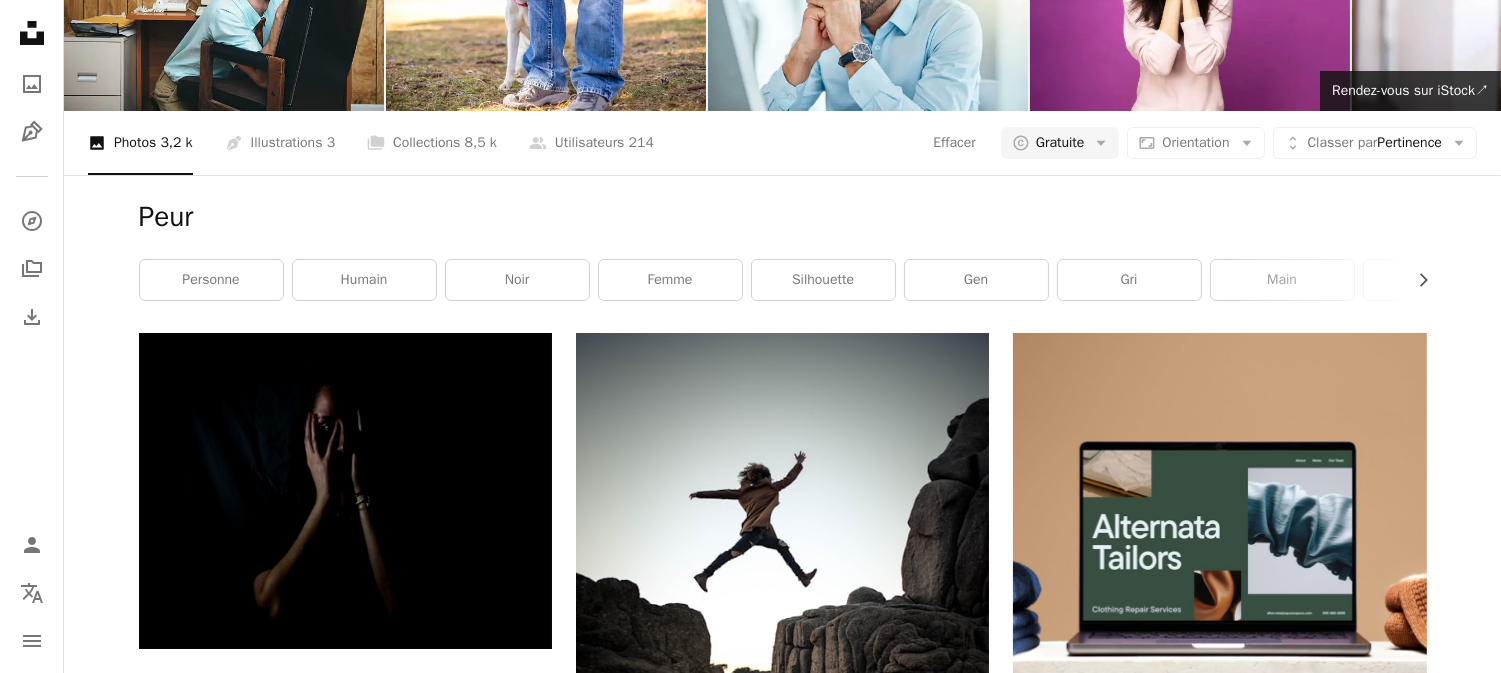 scroll, scrollTop: 41820, scrollLeft: 0, axis: vertical 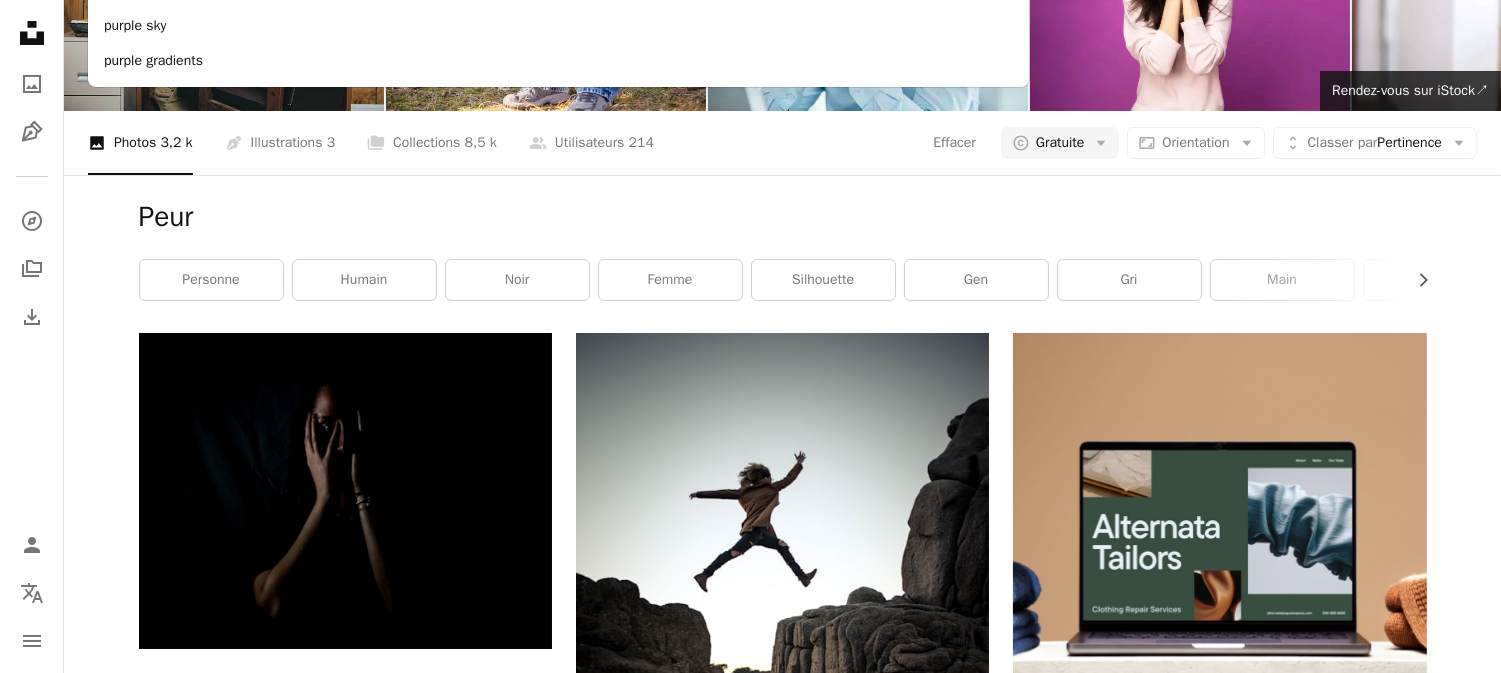 drag, startPoint x: 168, startPoint y: 33, endPoint x: 130, endPoint y: 36, distance: 38.118237 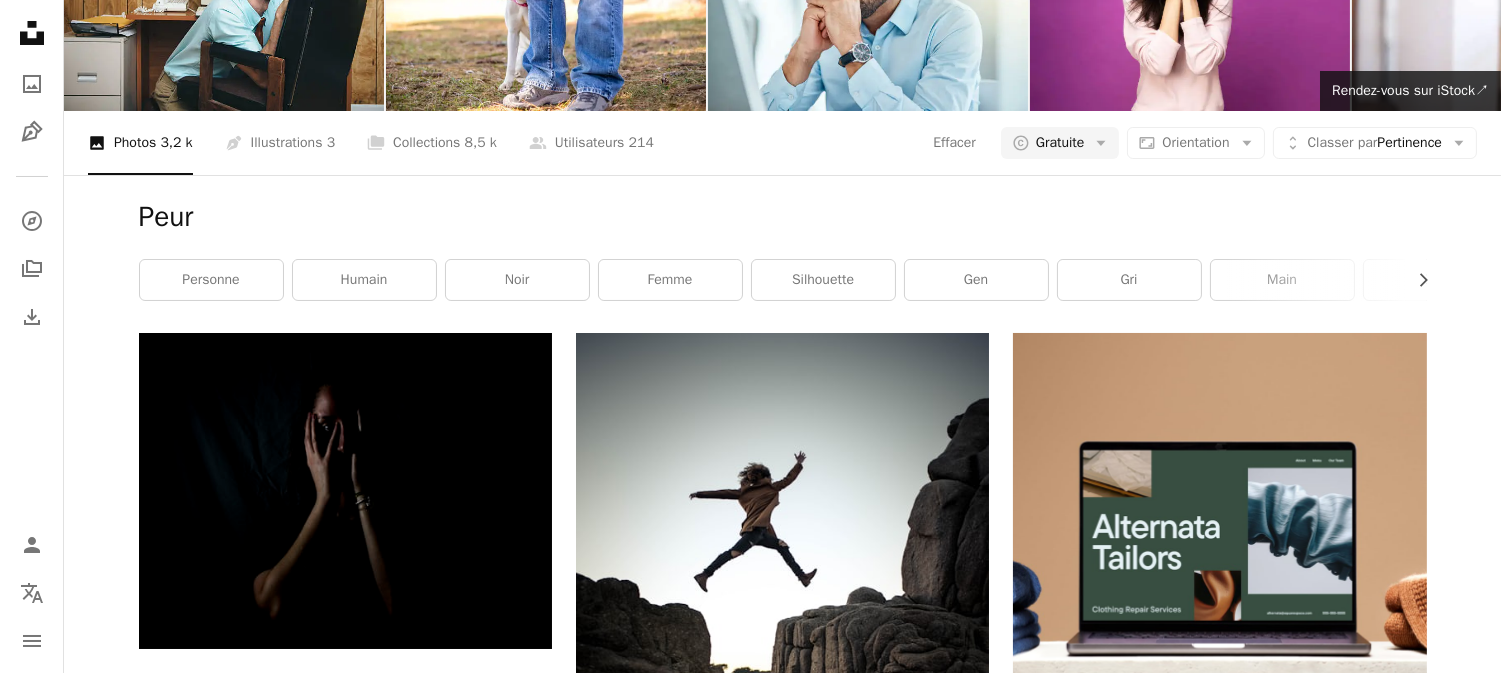 type on "*******" 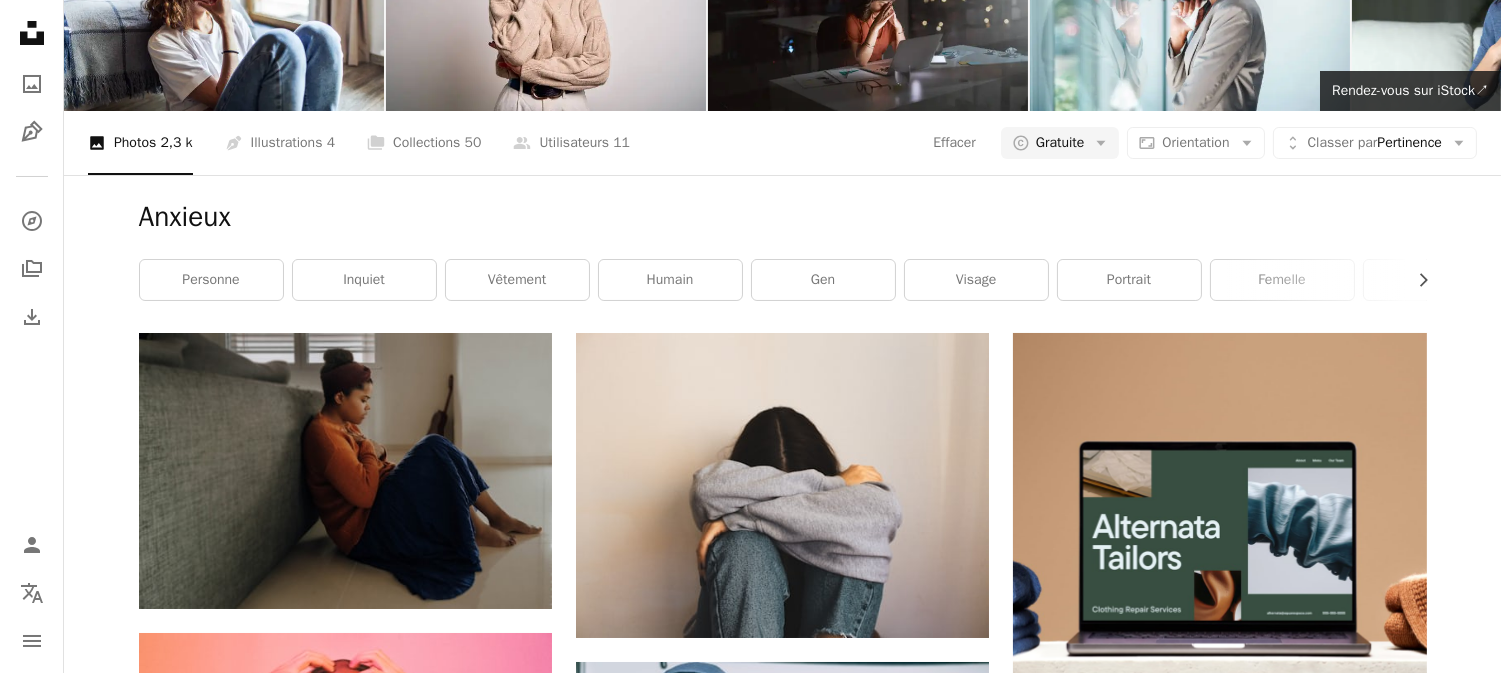scroll, scrollTop: 2903, scrollLeft: 0, axis: vertical 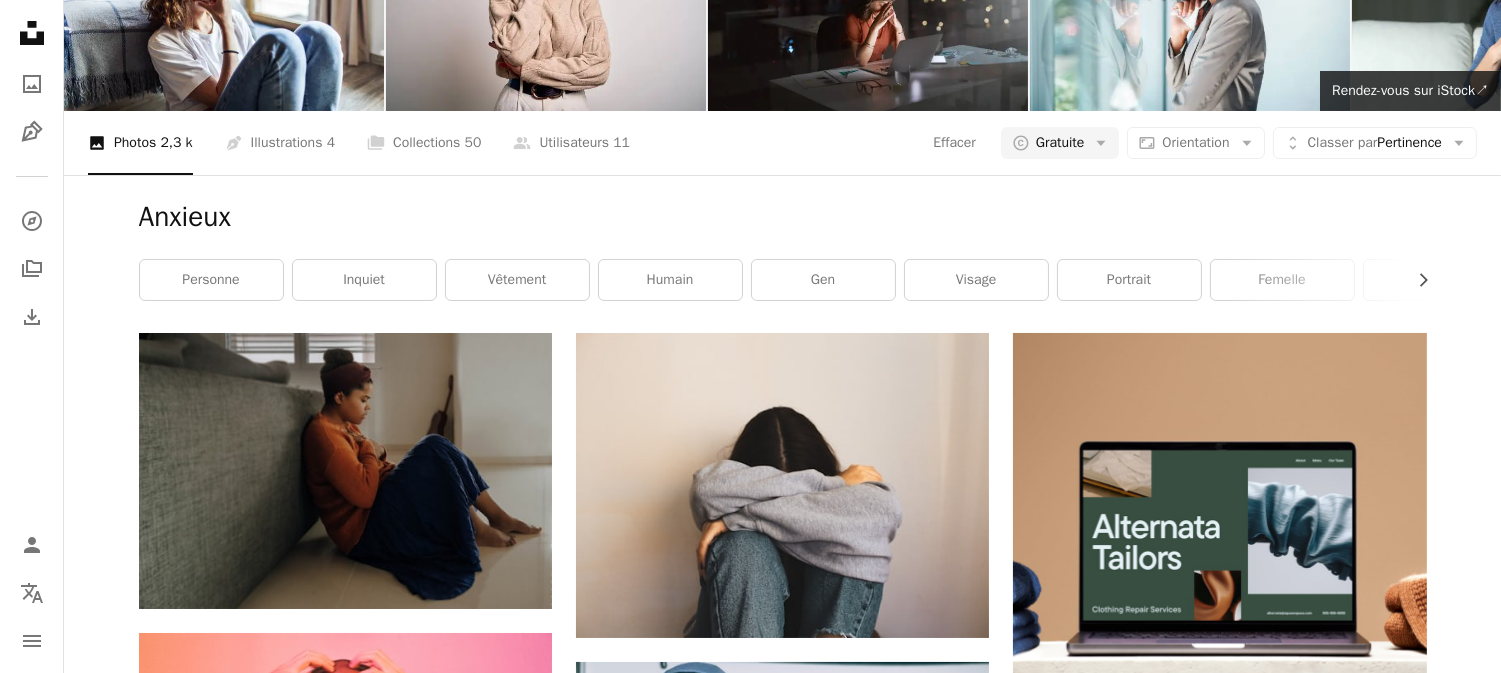 click on "Arrow pointing down" 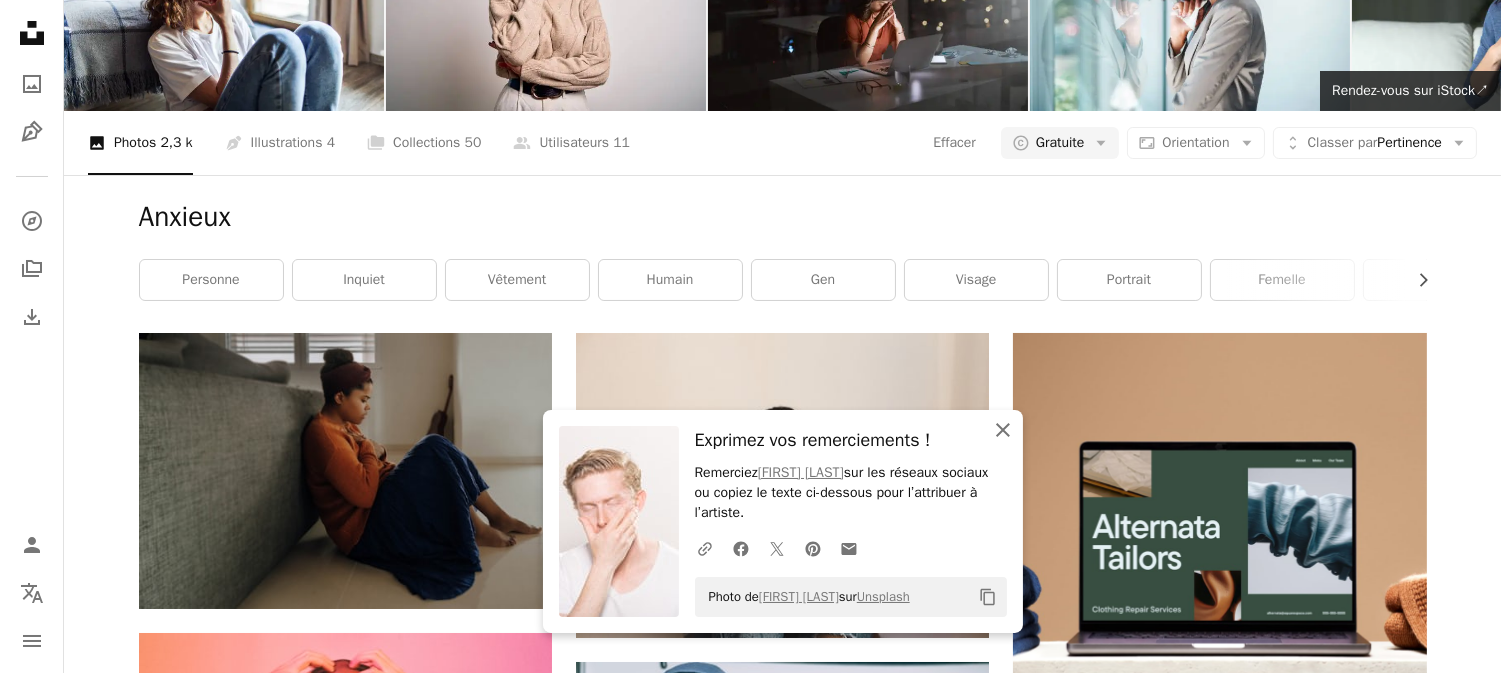 click on "An X shape" 